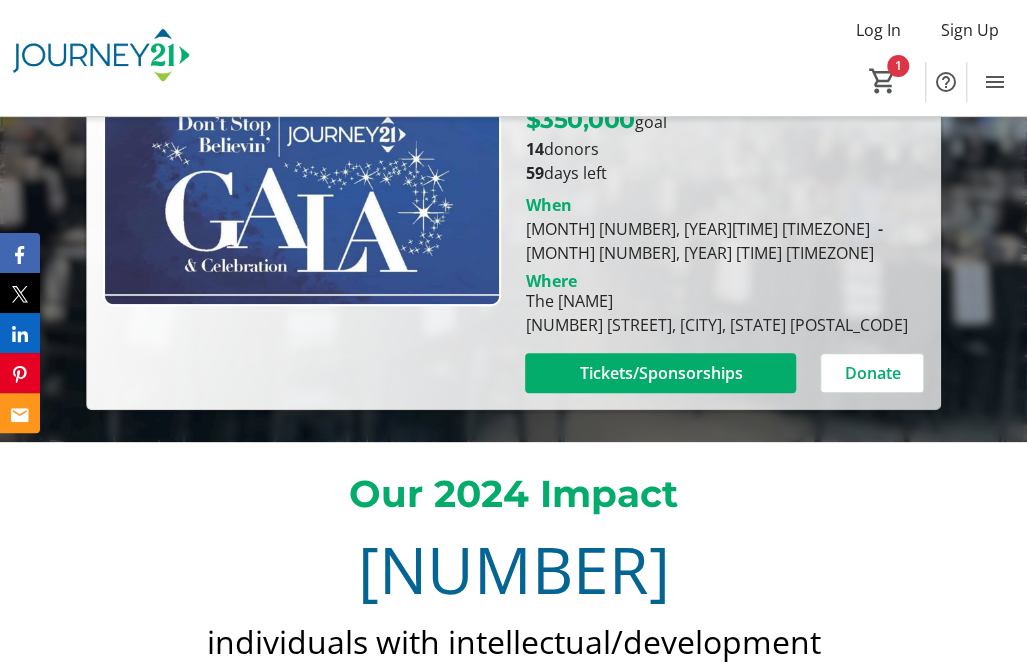 scroll, scrollTop: 352, scrollLeft: 0, axis: vertical 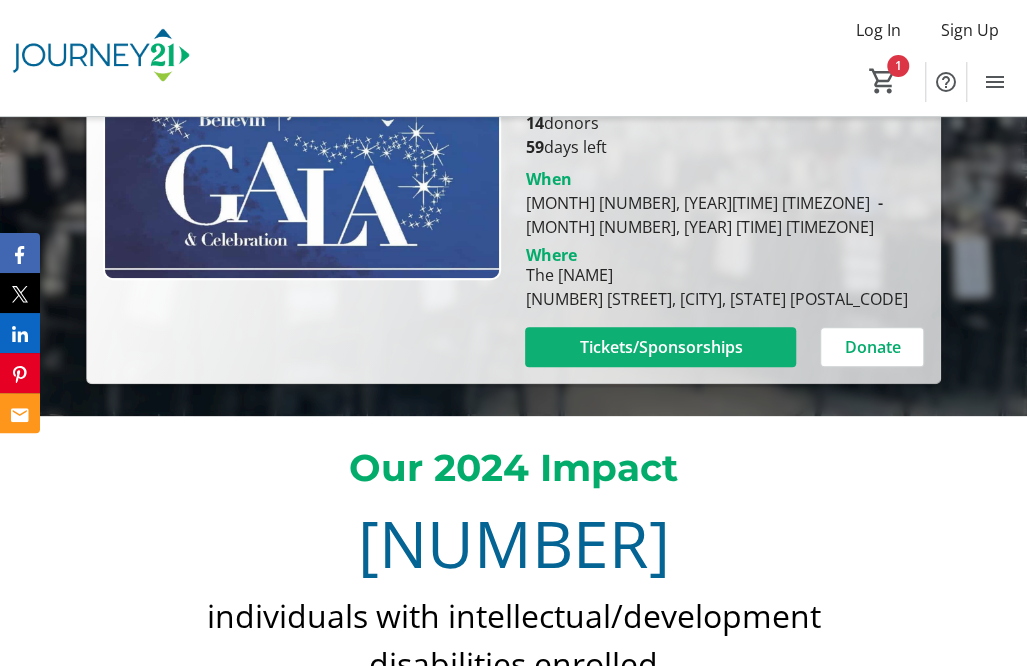 click on "Tickets/Sponsorships" at bounding box center [660, 347] 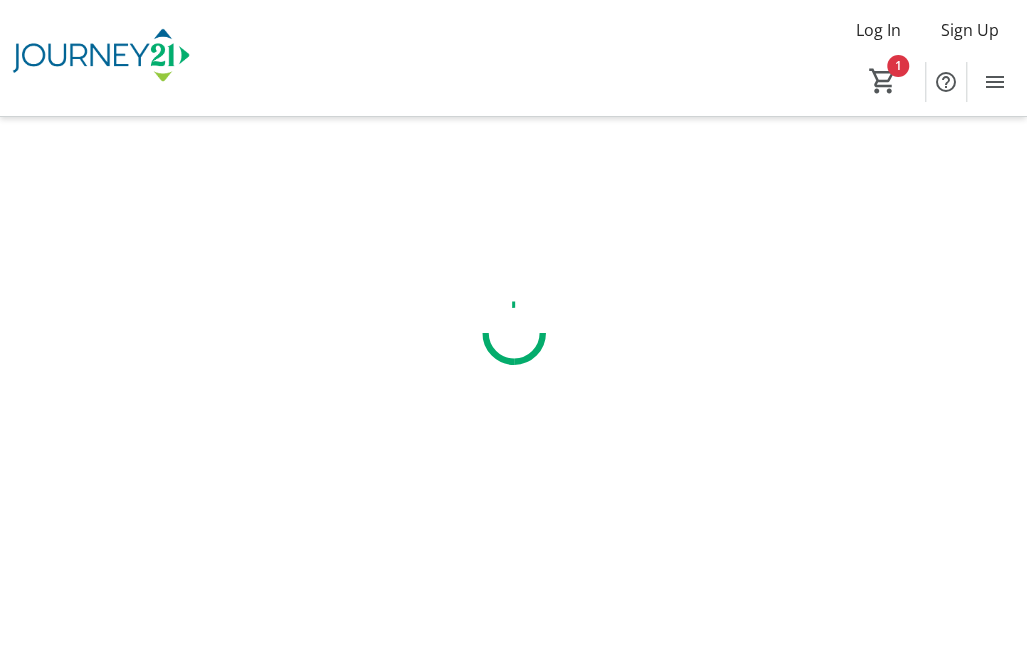 scroll, scrollTop: 0, scrollLeft: 0, axis: both 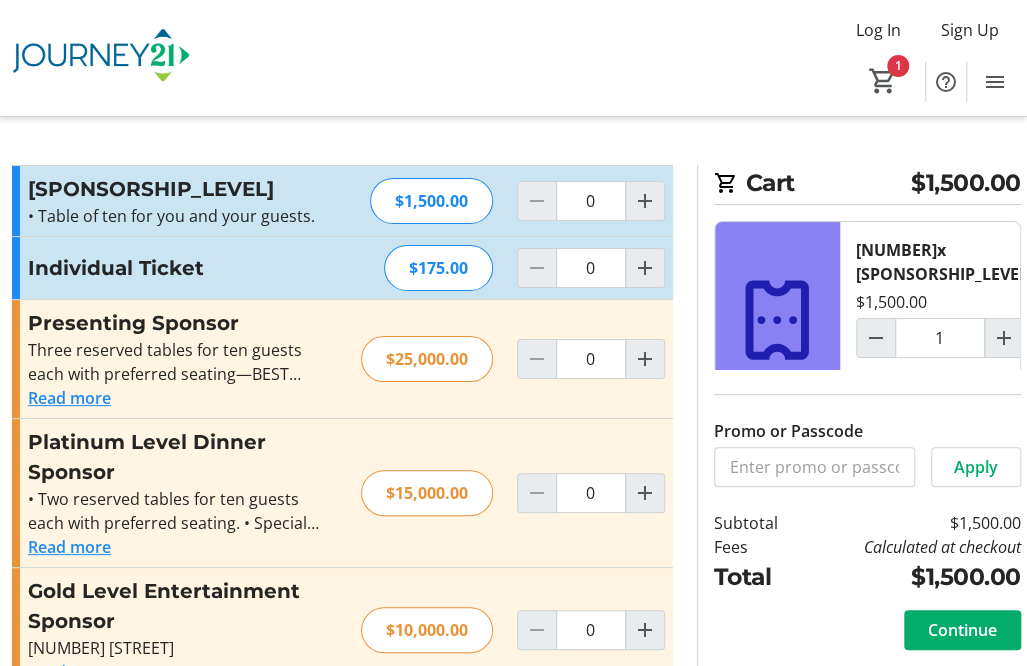 type on "1" 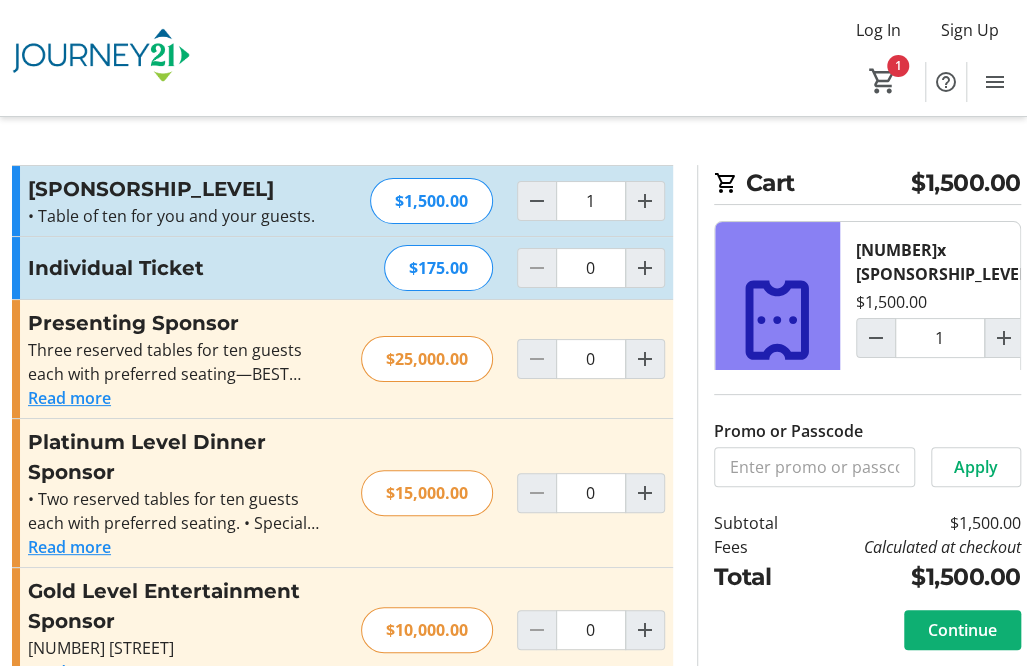 click 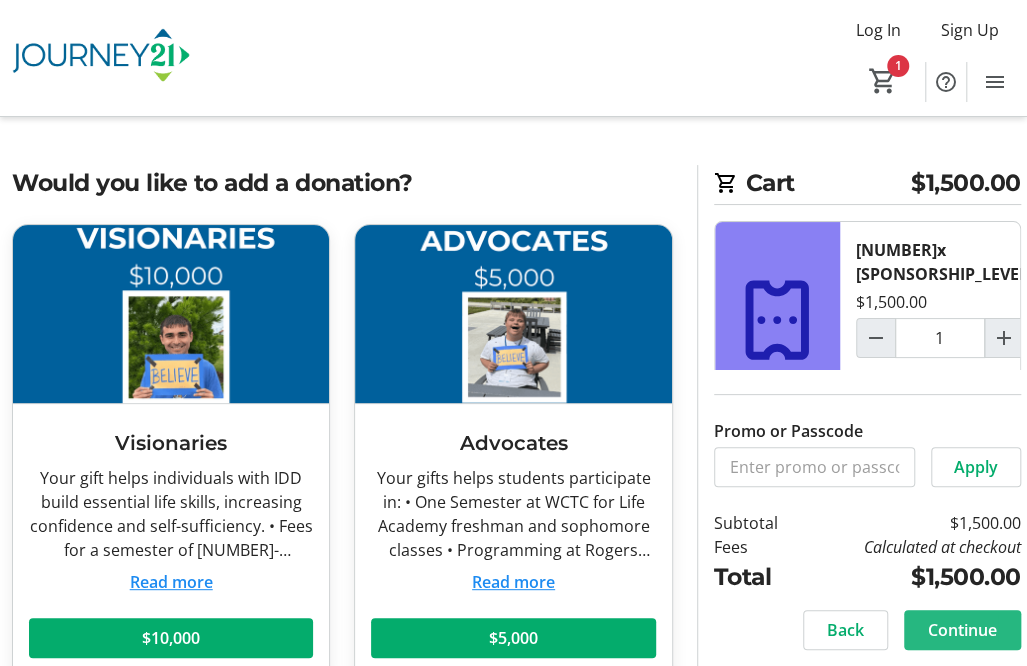 click on "Continue" 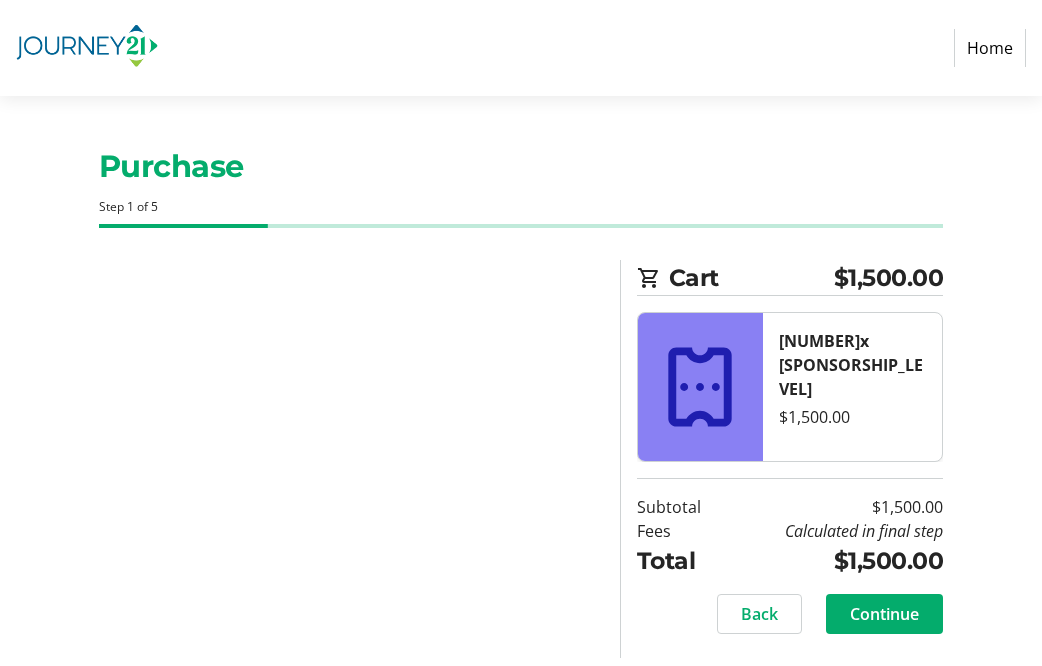 select on "US" 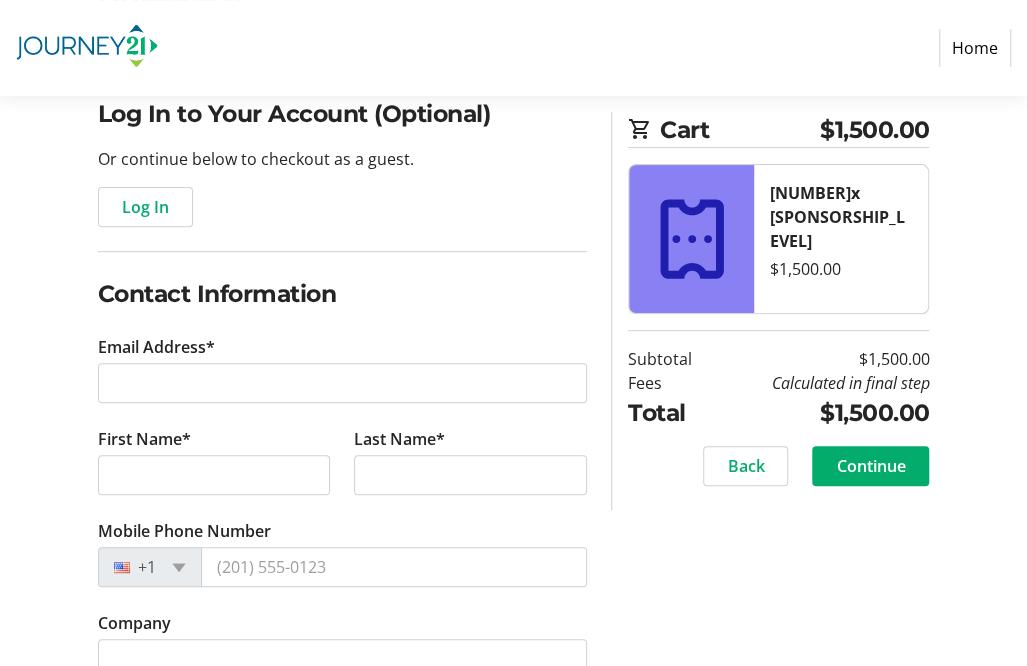 scroll, scrollTop: 165, scrollLeft: 0, axis: vertical 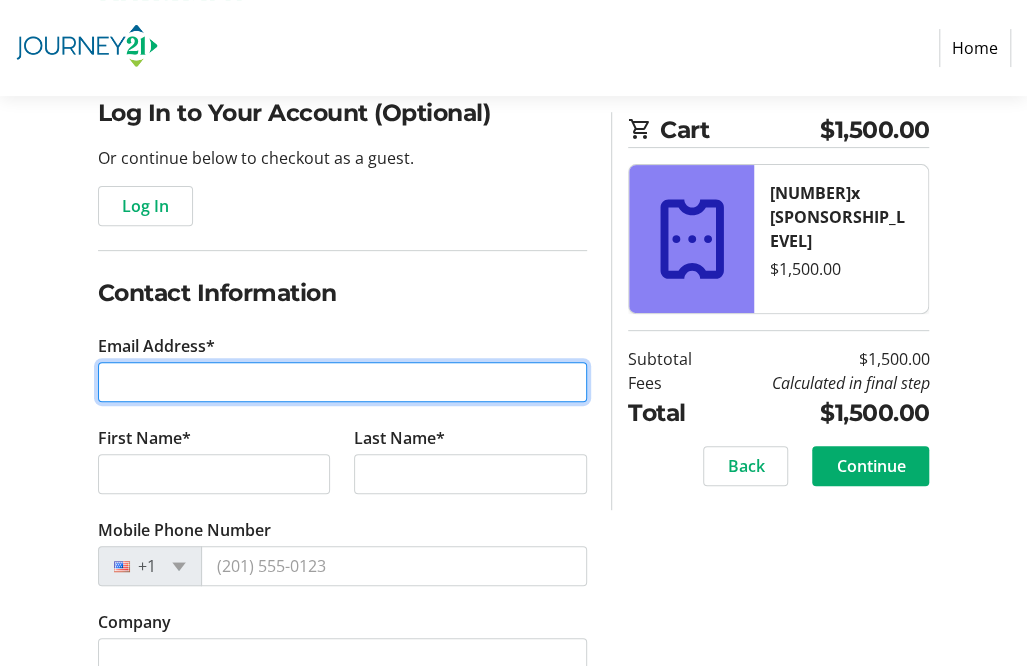 click on "Email Address*" at bounding box center (343, 382) 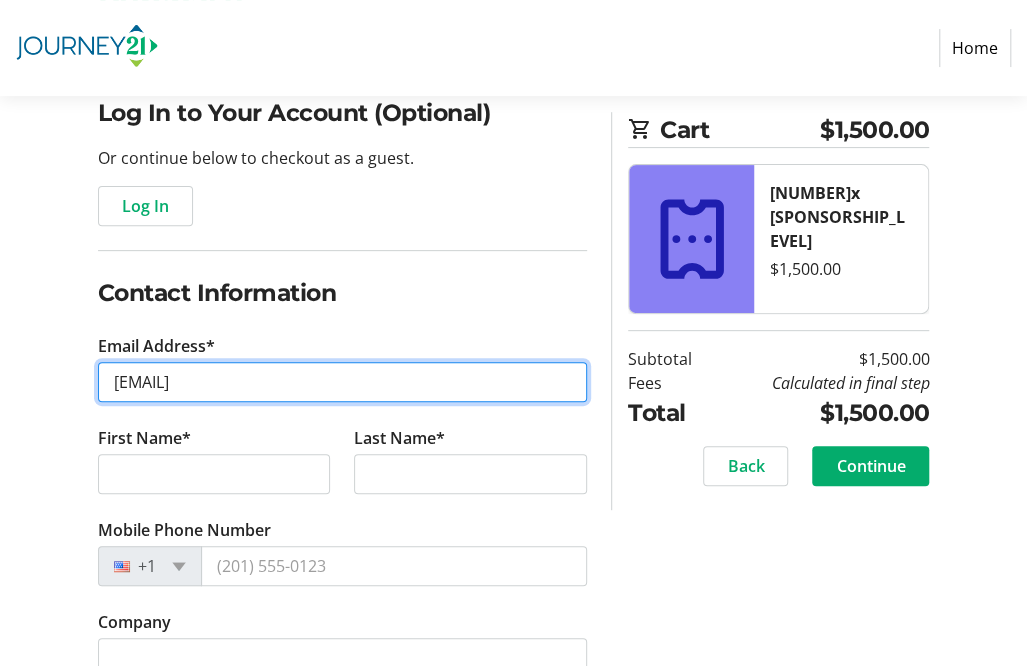 type on "[EMAIL]" 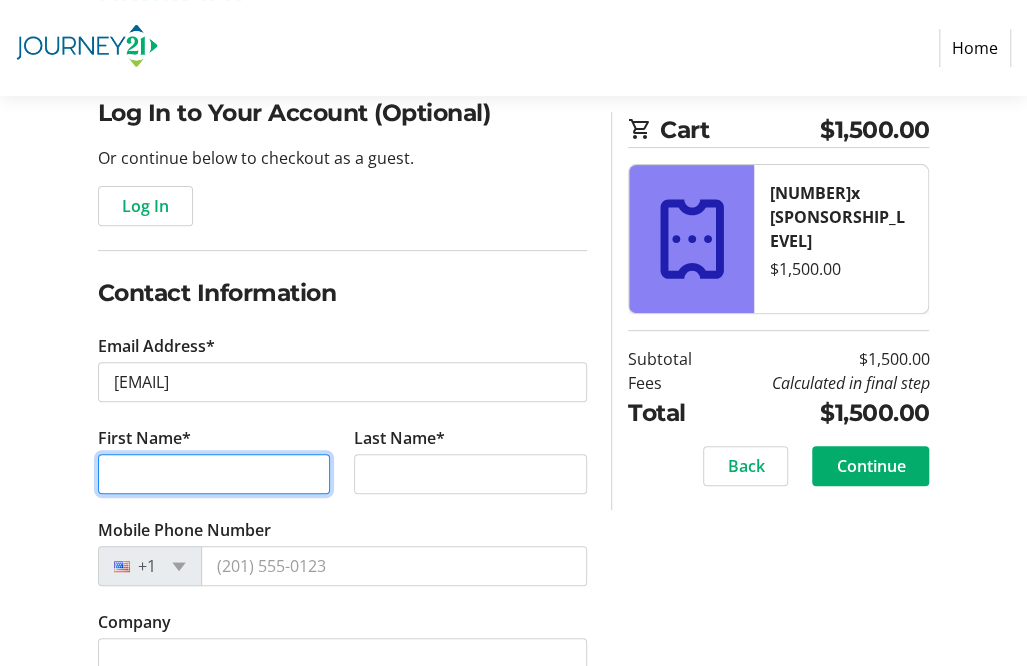 click on "First Name*" at bounding box center (214, 474) 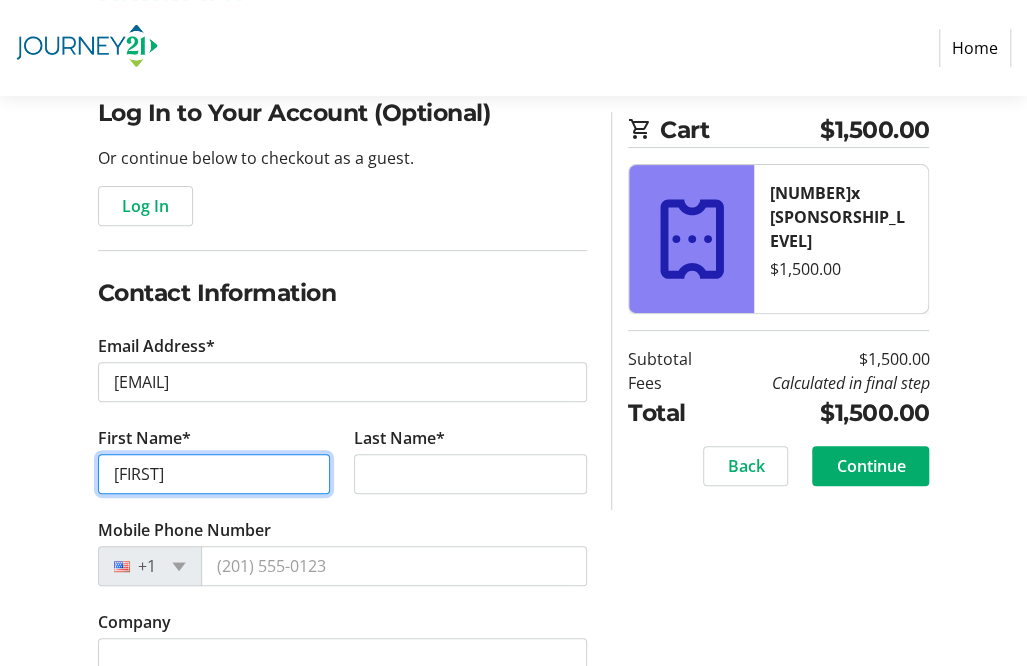 type on "[FIRST]" 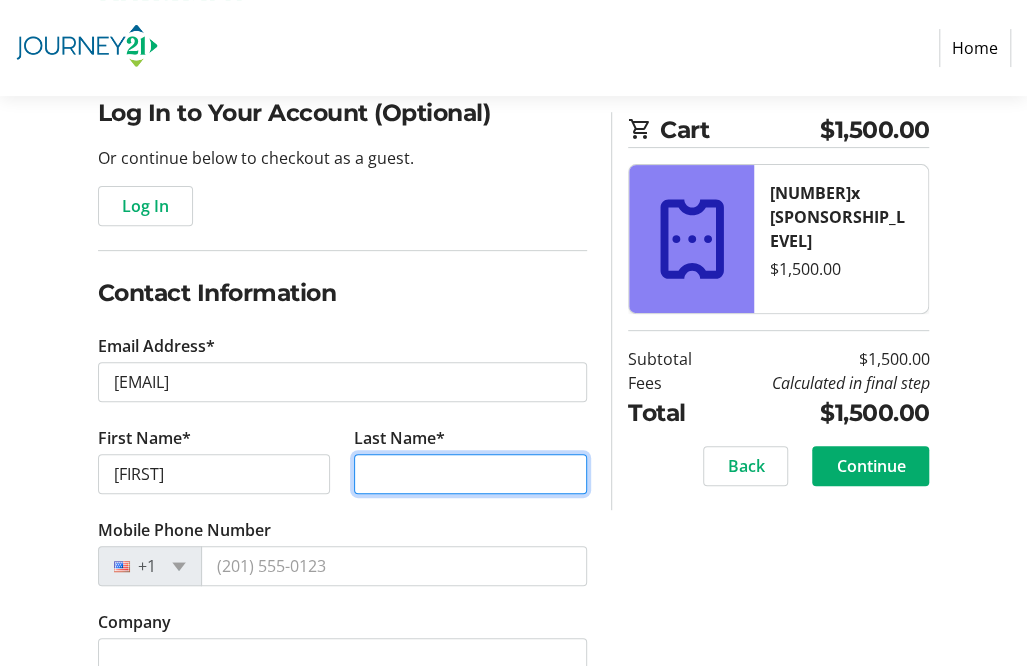 click on "Last Name*" at bounding box center [470, 474] 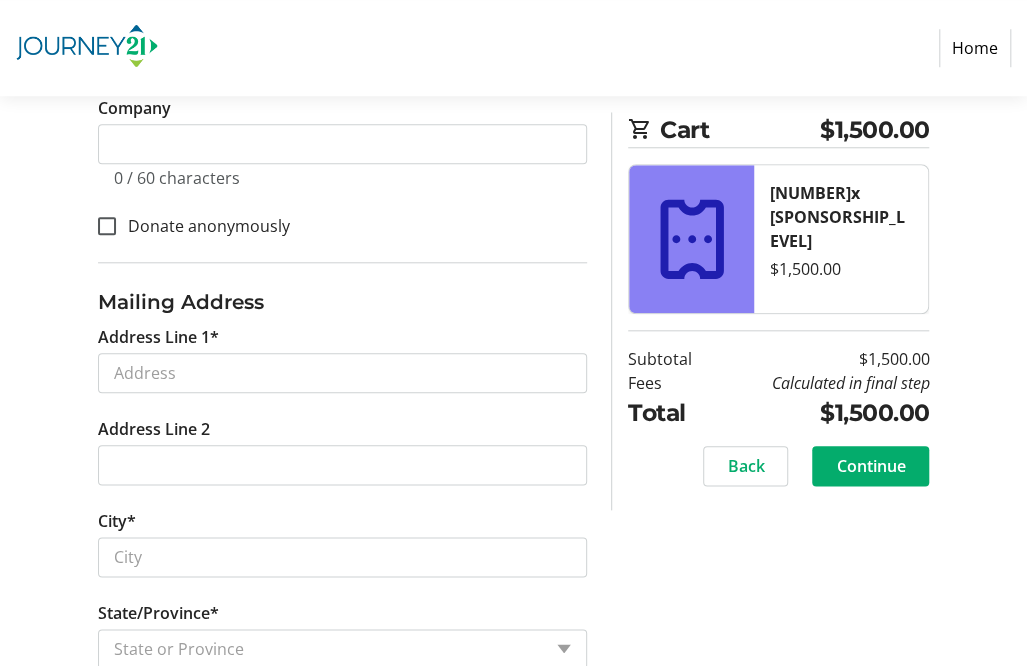 scroll, scrollTop: 684, scrollLeft: 0, axis: vertical 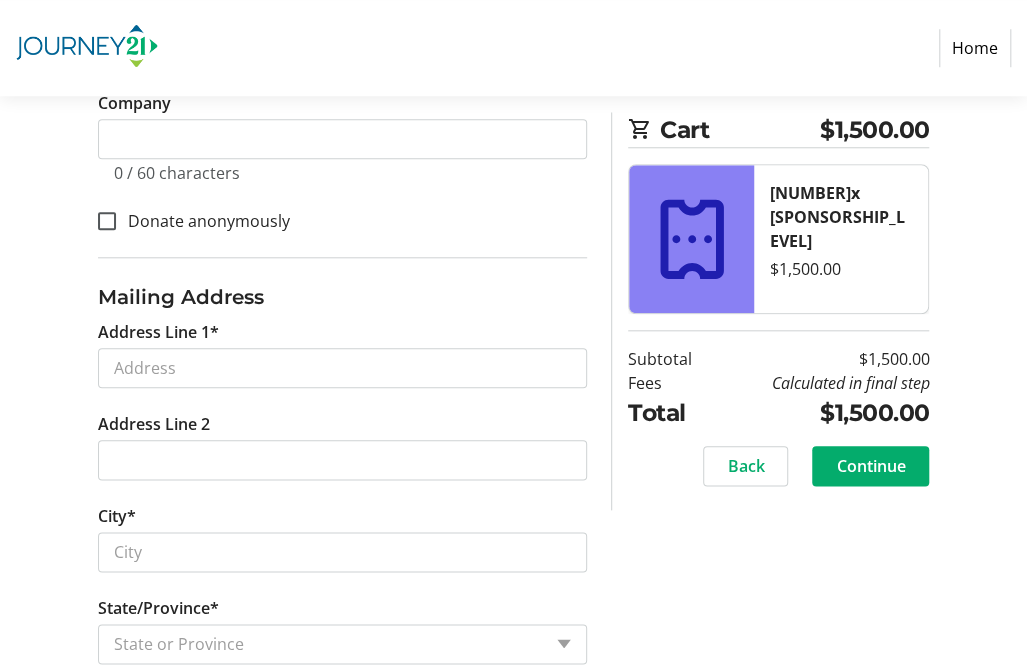 type on "[LAST]" 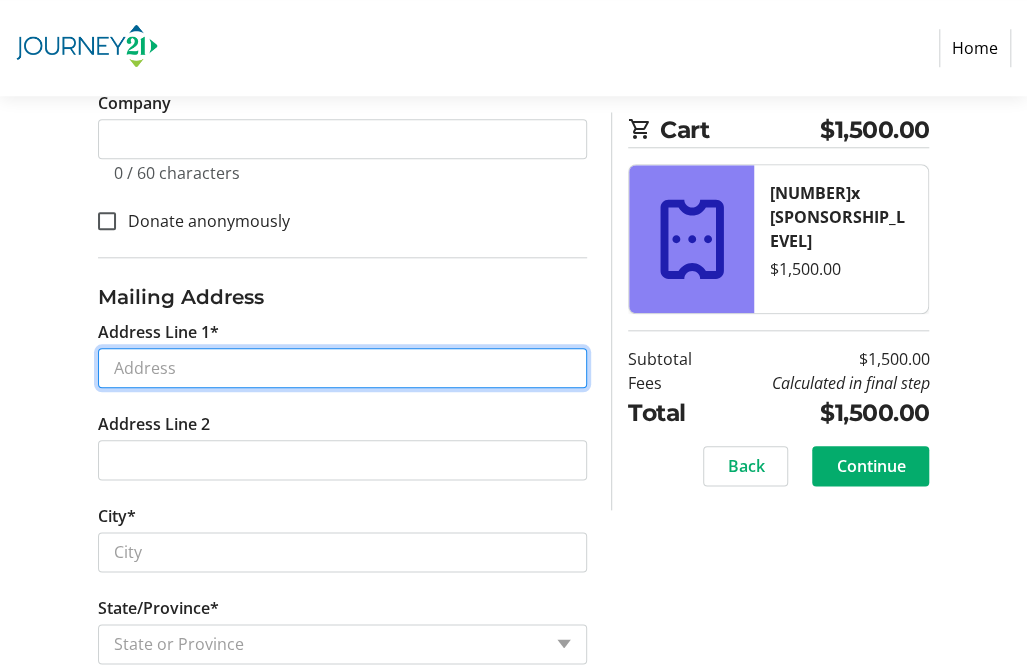 click on "Address Line 1*" at bounding box center [343, 368] 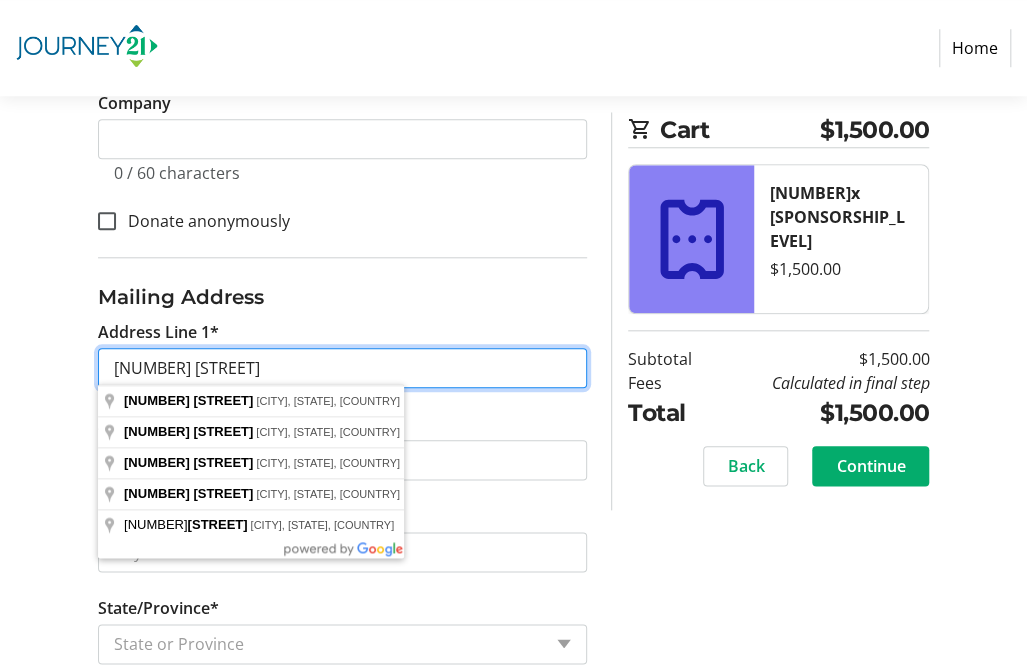 type on "[NUMBER] [STREET]" 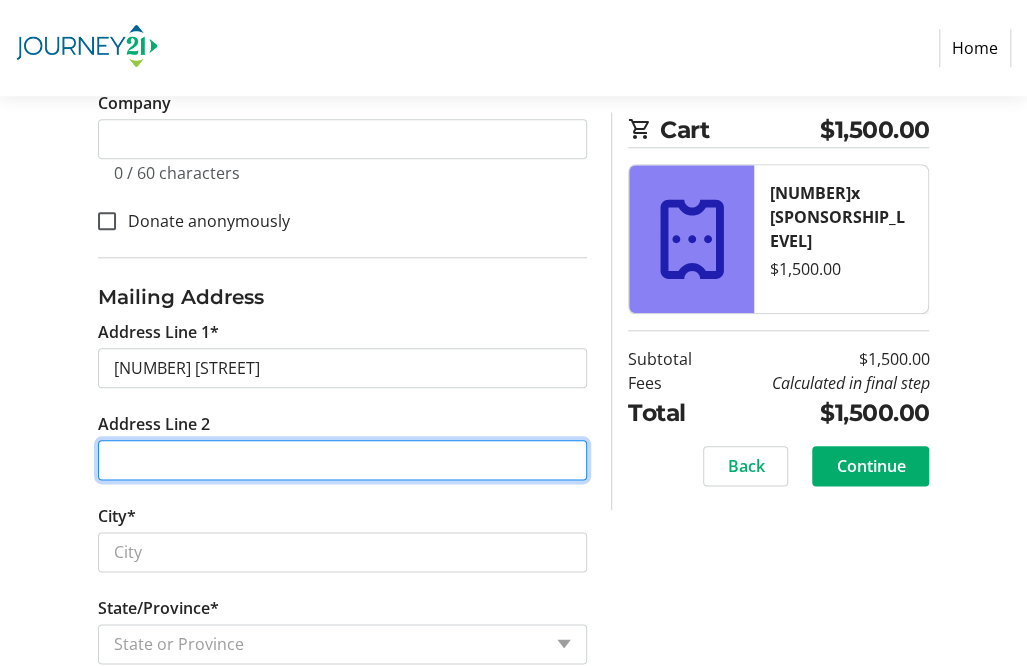 click on "Address Line 2" at bounding box center (343, 460) 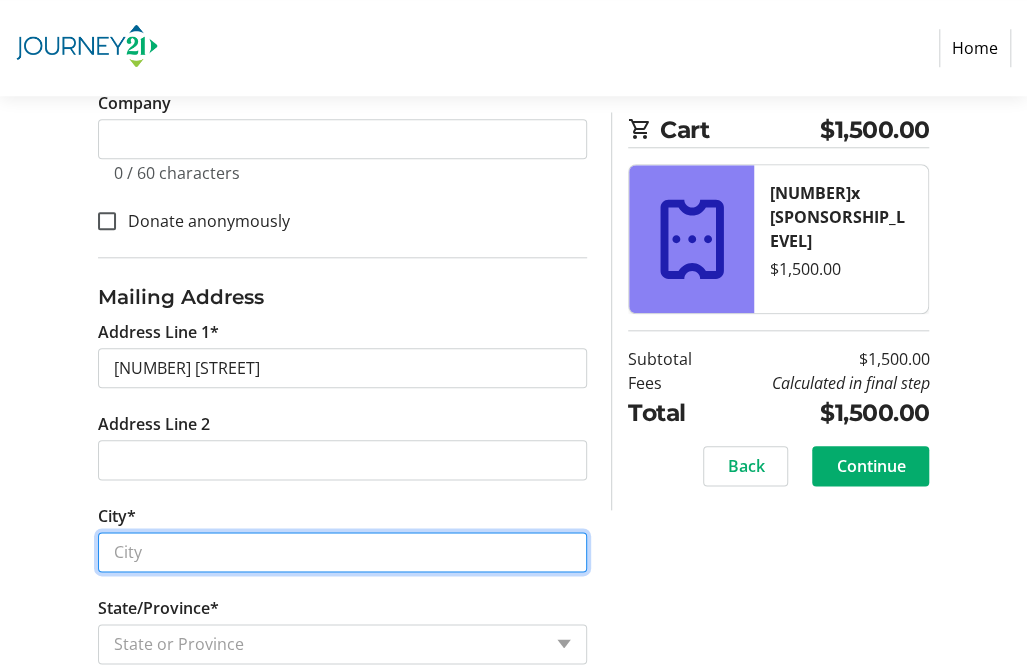 click on "City*" at bounding box center [343, 552] 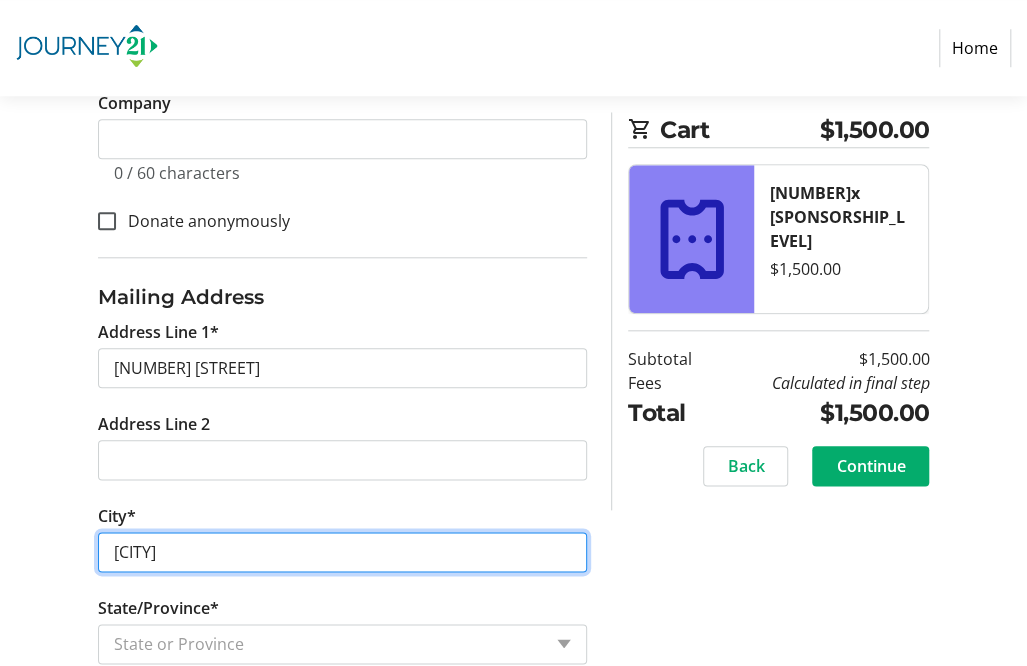 type on "[CITY]" 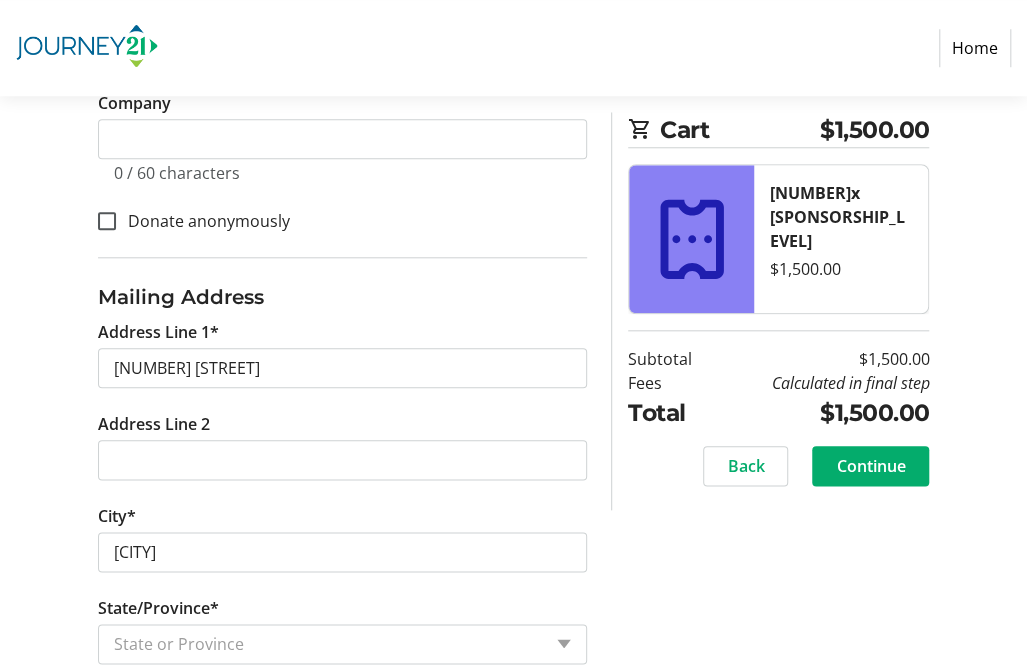 click on "Mailing Address" 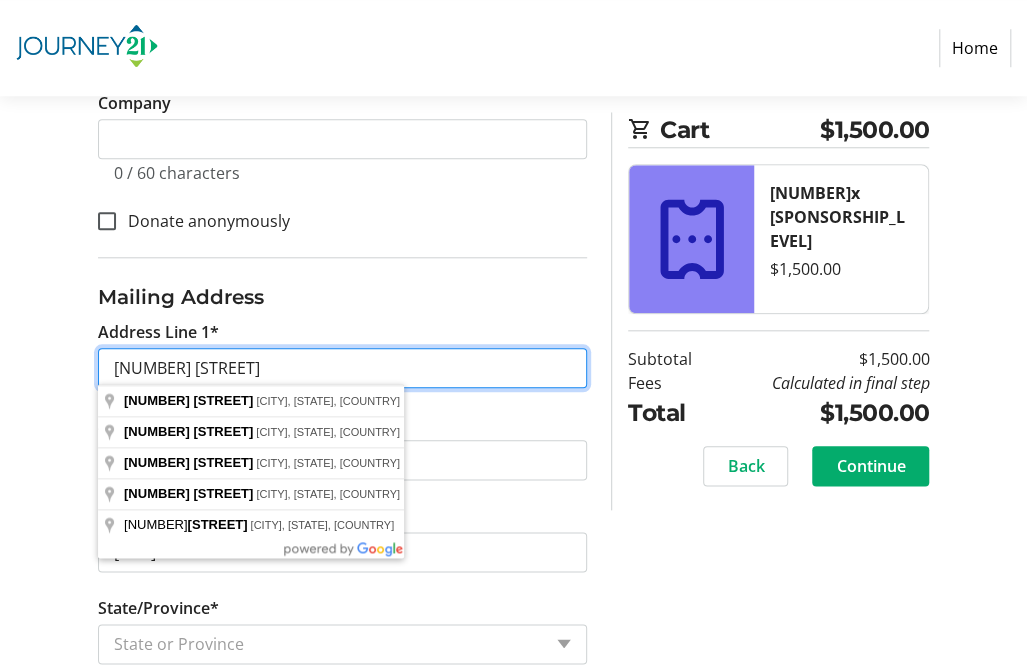 click on "[NUMBER] [STREET]" at bounding box center [343, 368] 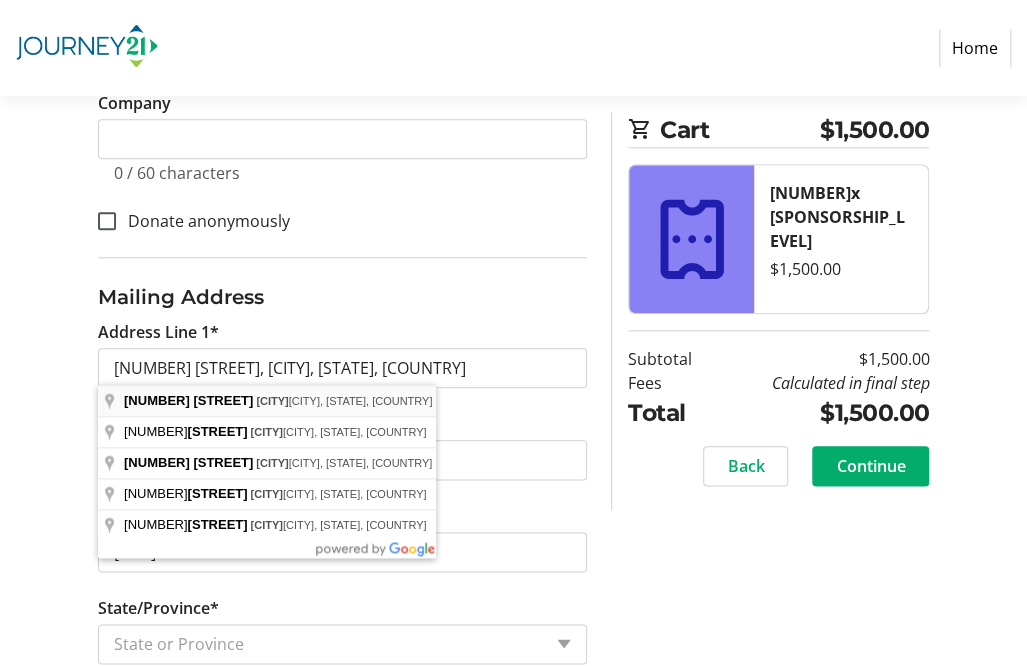 type on "[NUMBER] [STREET]" 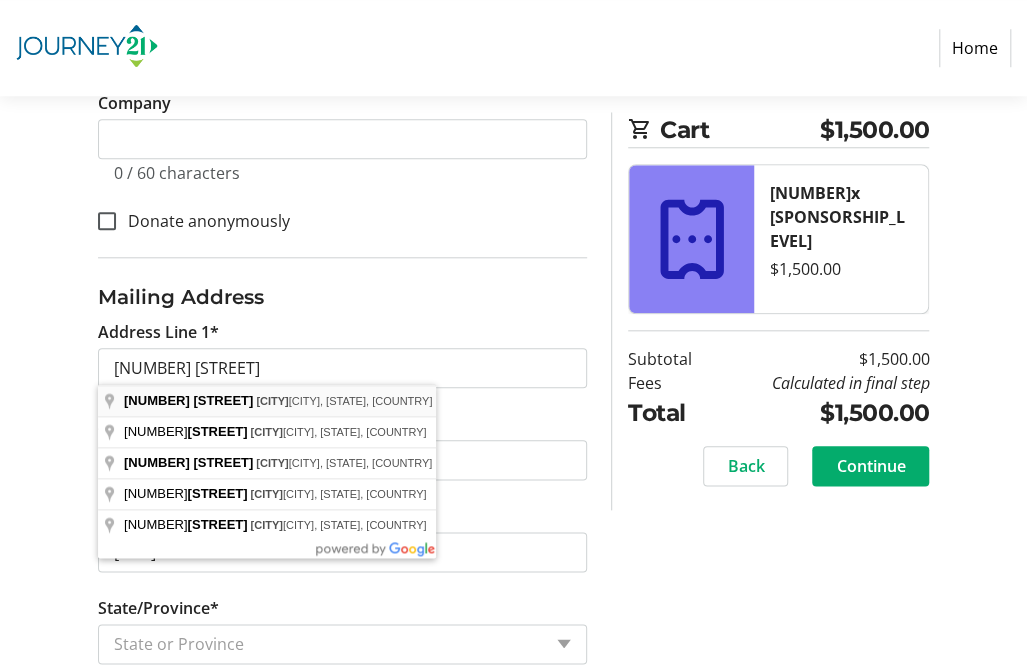 select on "WI" 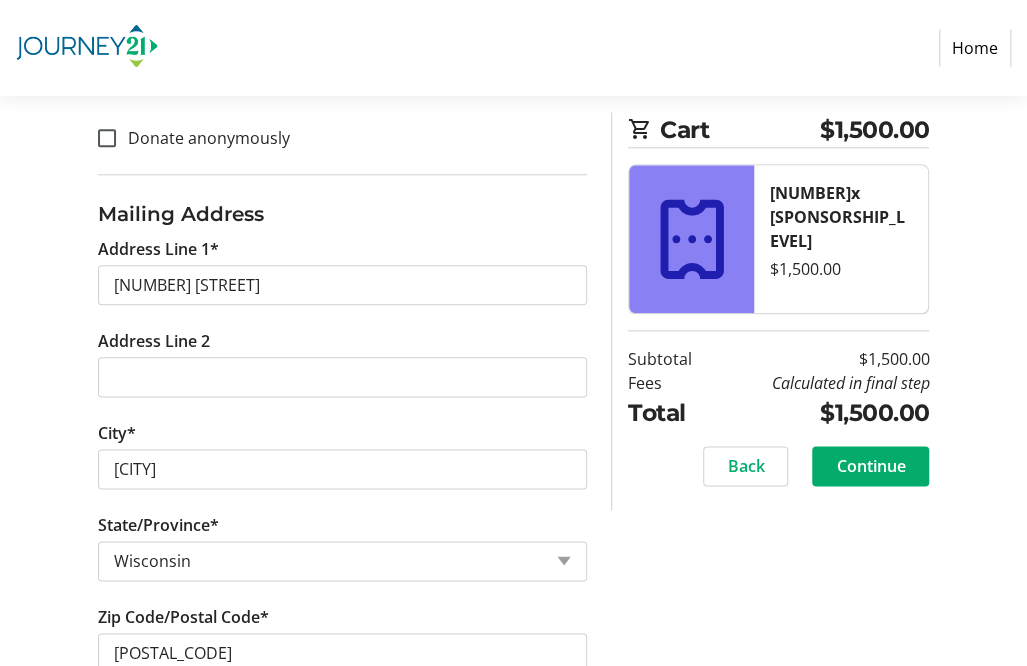 scroll, scrollTop: 906, scrollLeft: 0, axis: vertical 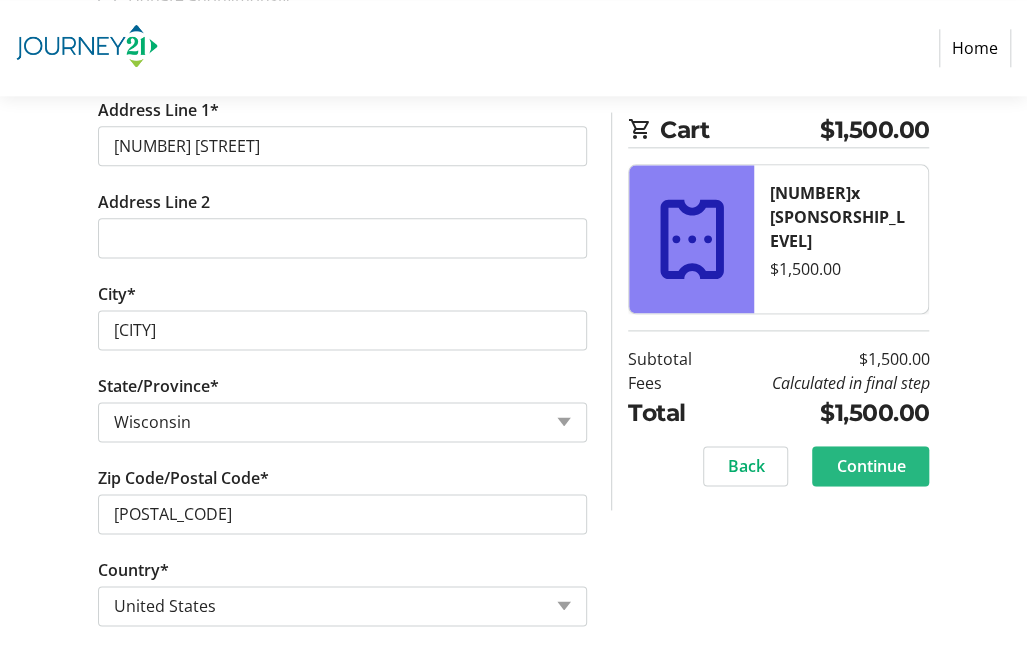 click on "Continue" 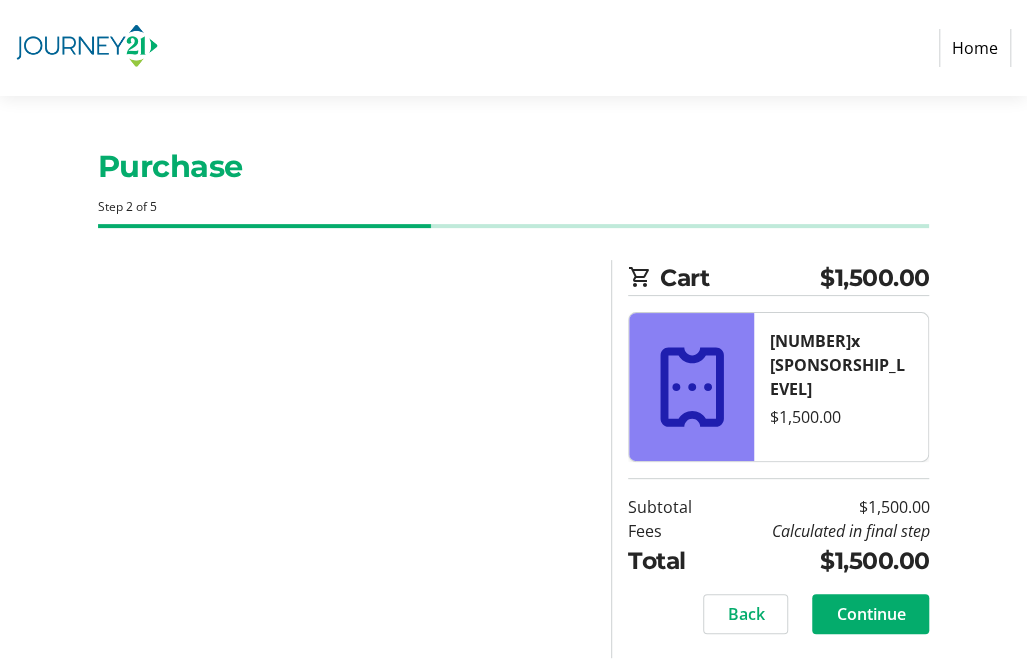 scroll, scrollTop: 0, scrollLeft: 0, axis: both 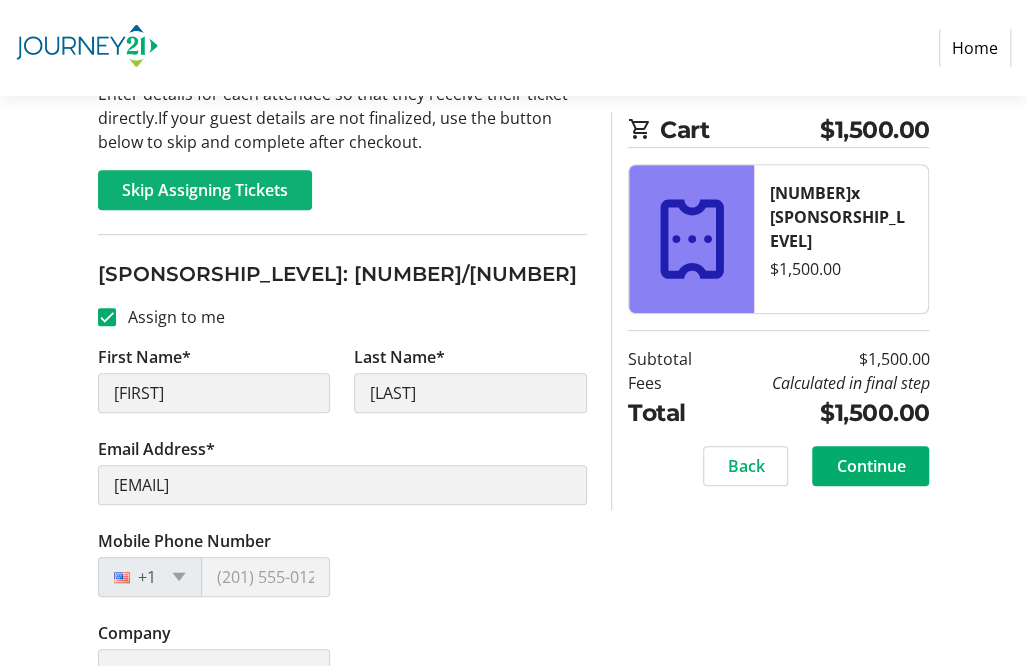 click on "Skip Assigning Tickets" 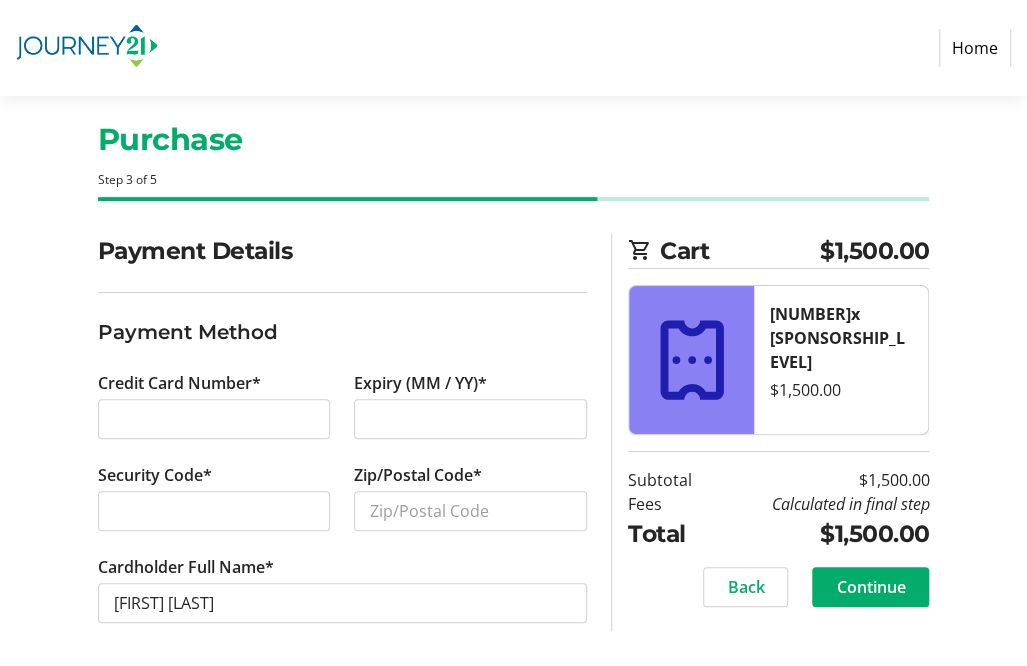 scroll, scrollTop: 29, scrollLeft: 0, axis: vertical 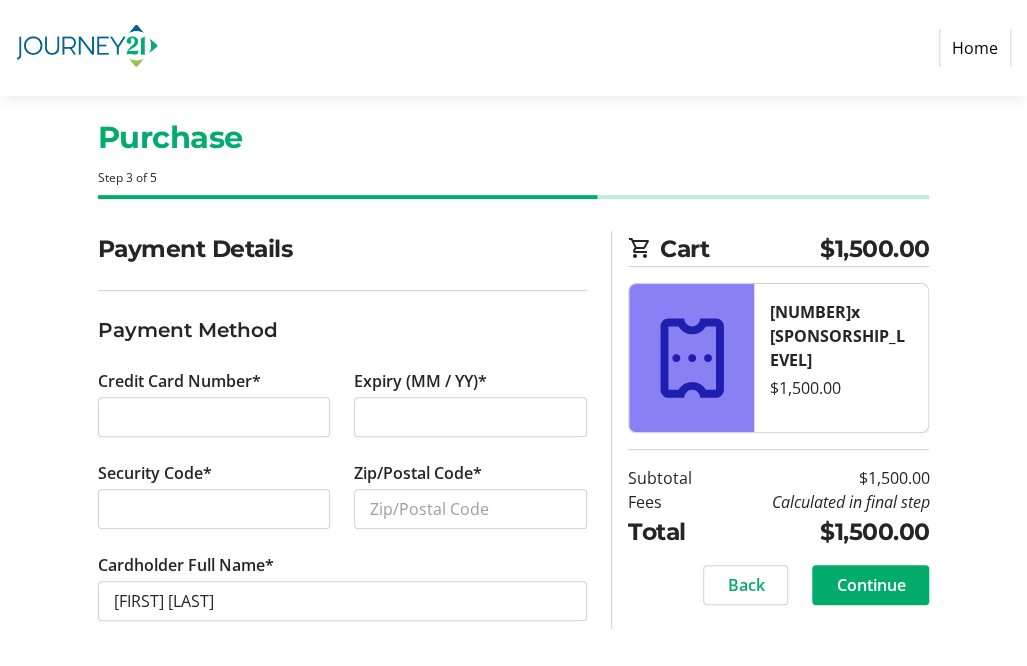 click at bounding box center (470, 417) 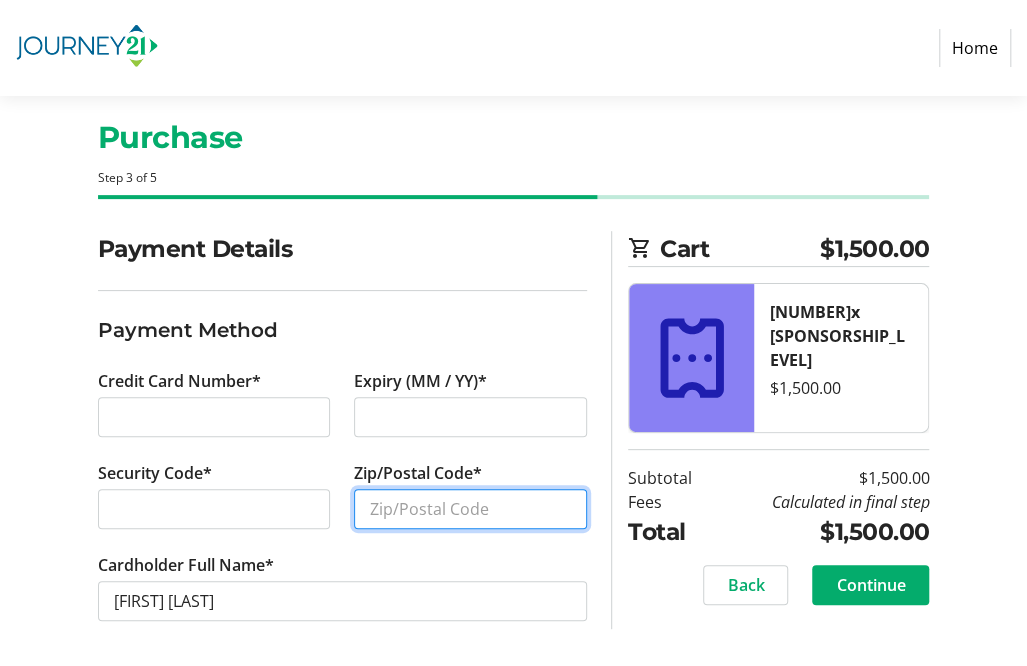 click on "Zip/Postal Code*" at bounding box center (470, 509) 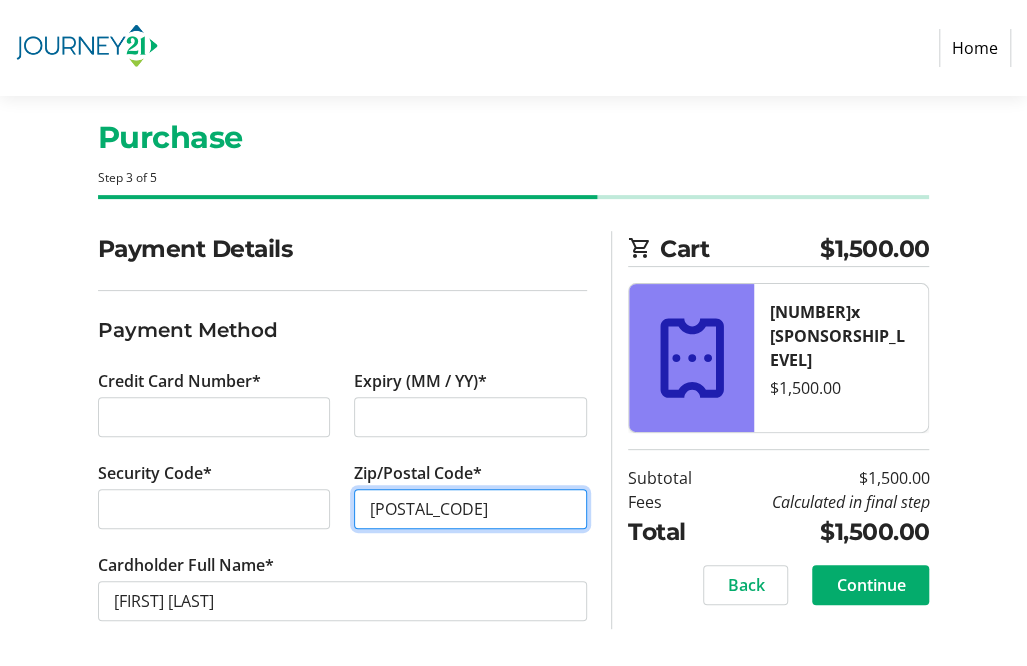 scroll, scrollTop: 30, scrollLeft: 0, axis: vertical 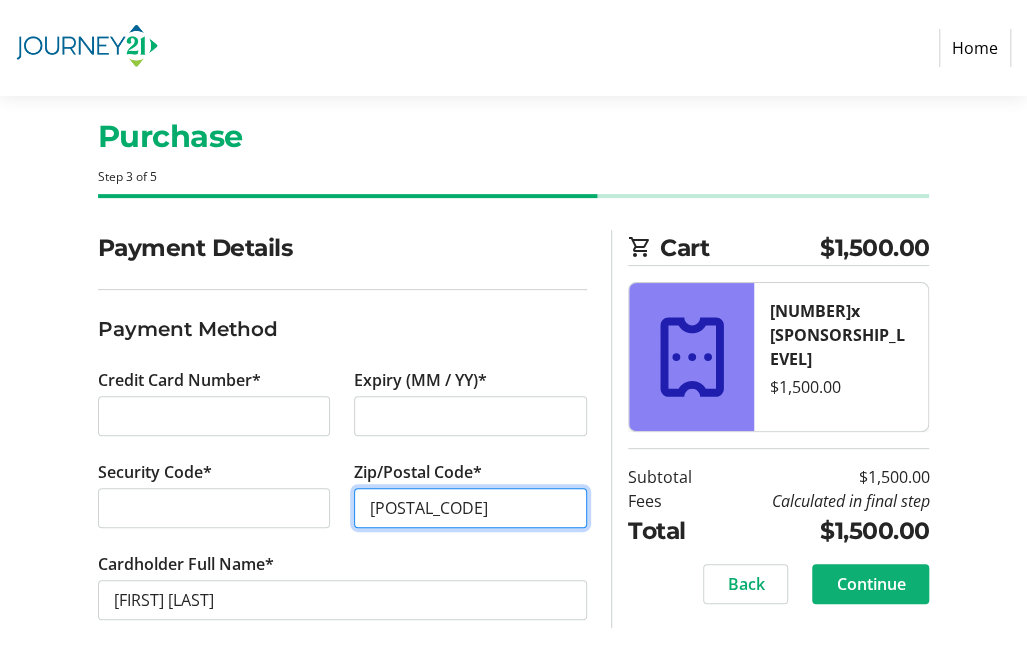type on "[POSTAL_CODE]" 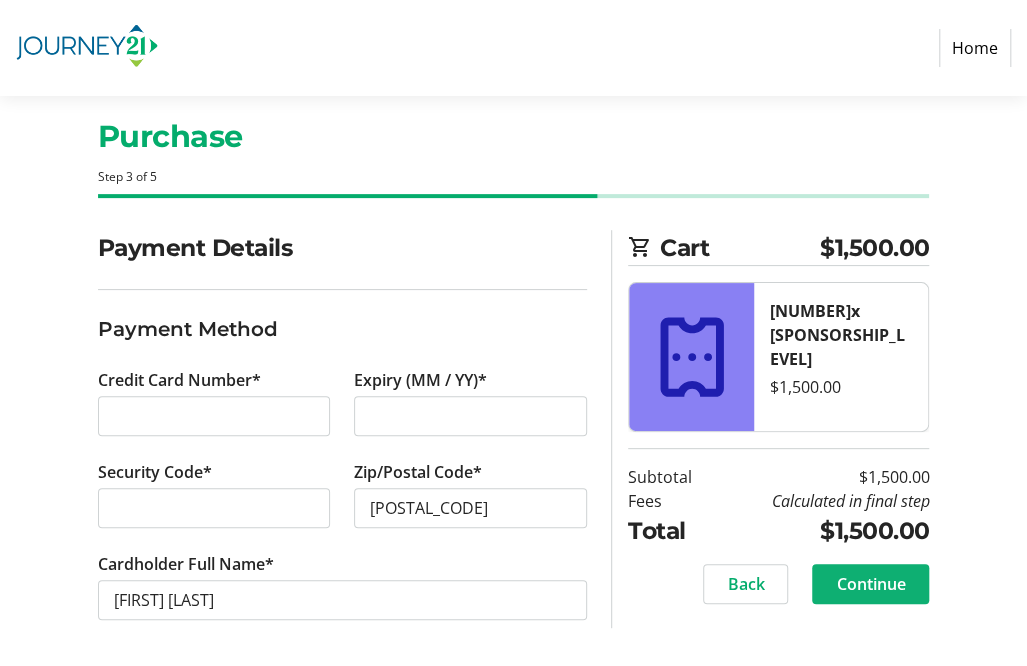 click on "Continue" 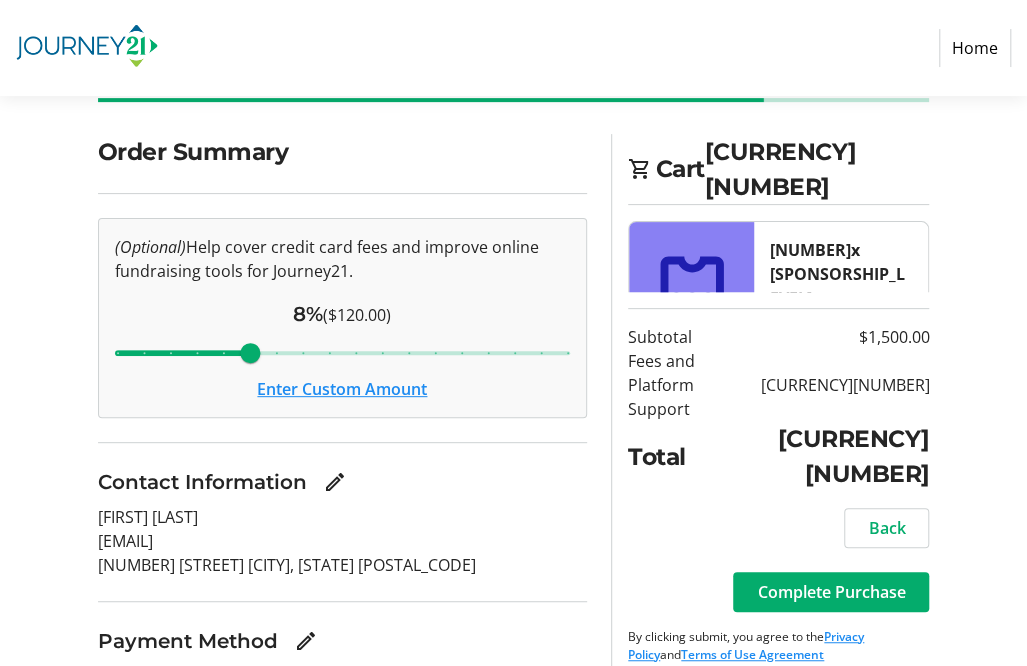 scroll, scrollTop: 150, scrollLeft: 0, axis: vertical 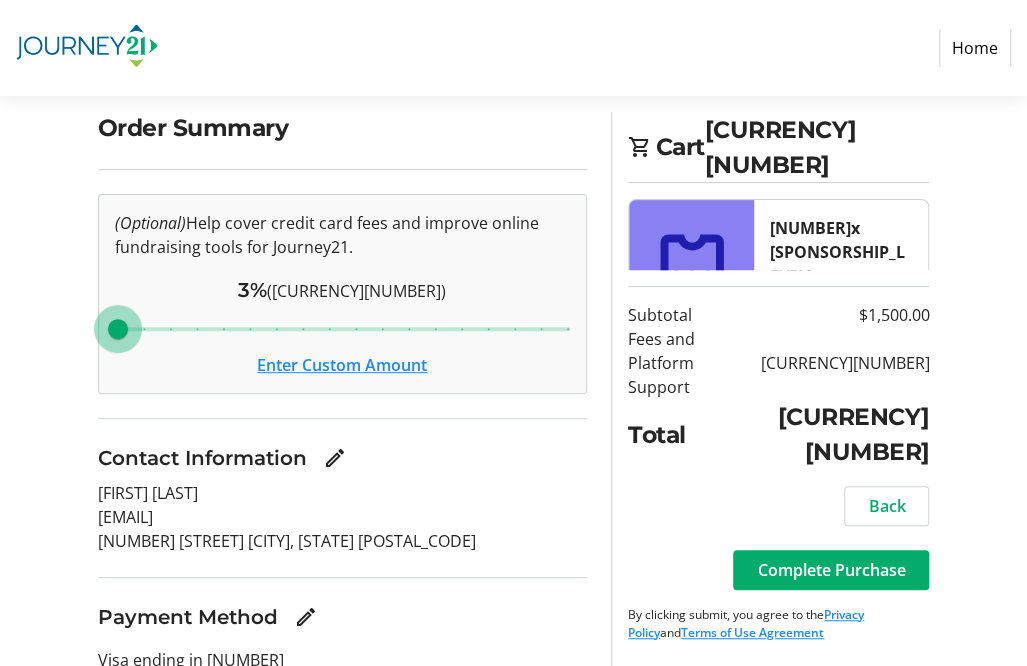 drag, startPoint x: 252, startPoint y: 325, endPoint x: 24, endPoint y: 300, distance: 229.36652 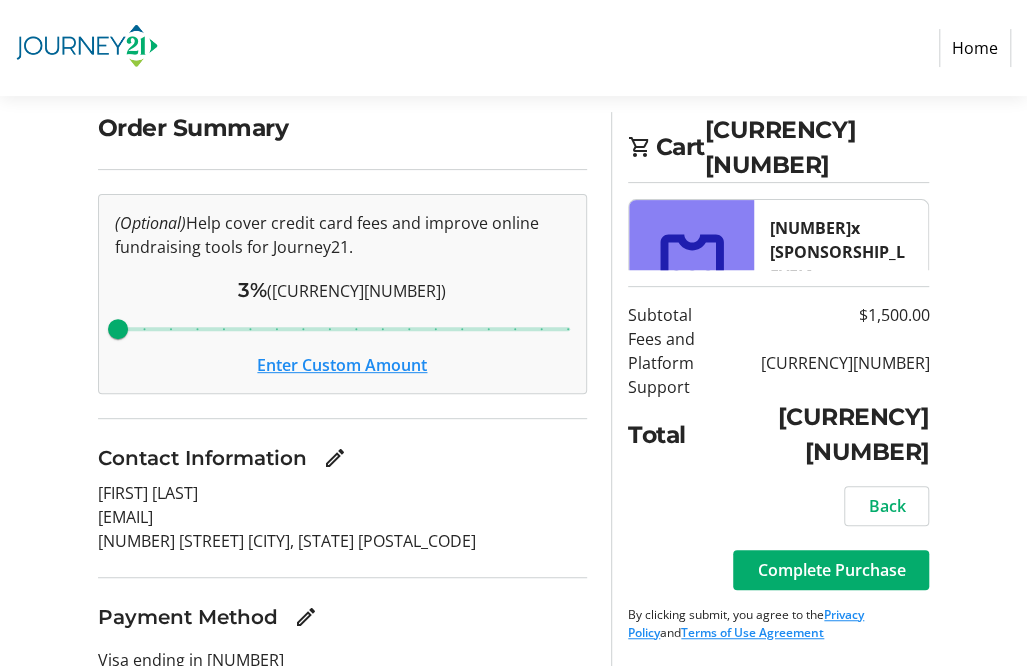 click on "Enter Custom Amount" 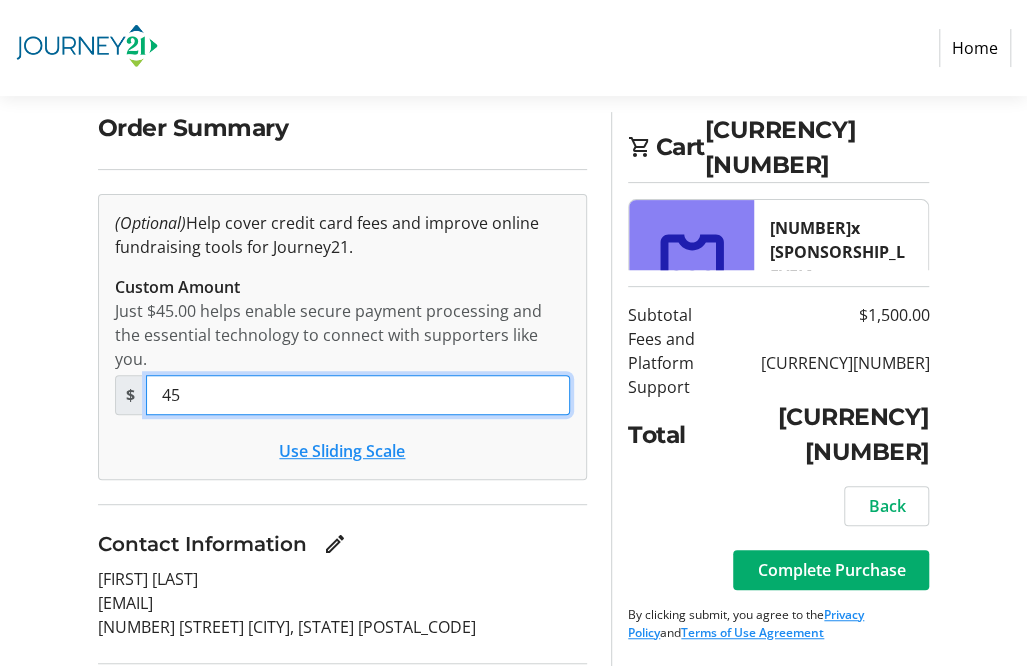 drag, startPoint x: 298, startPoint y: 375, endPoint x: 100, endPoint y: 323, distance: 204.71443 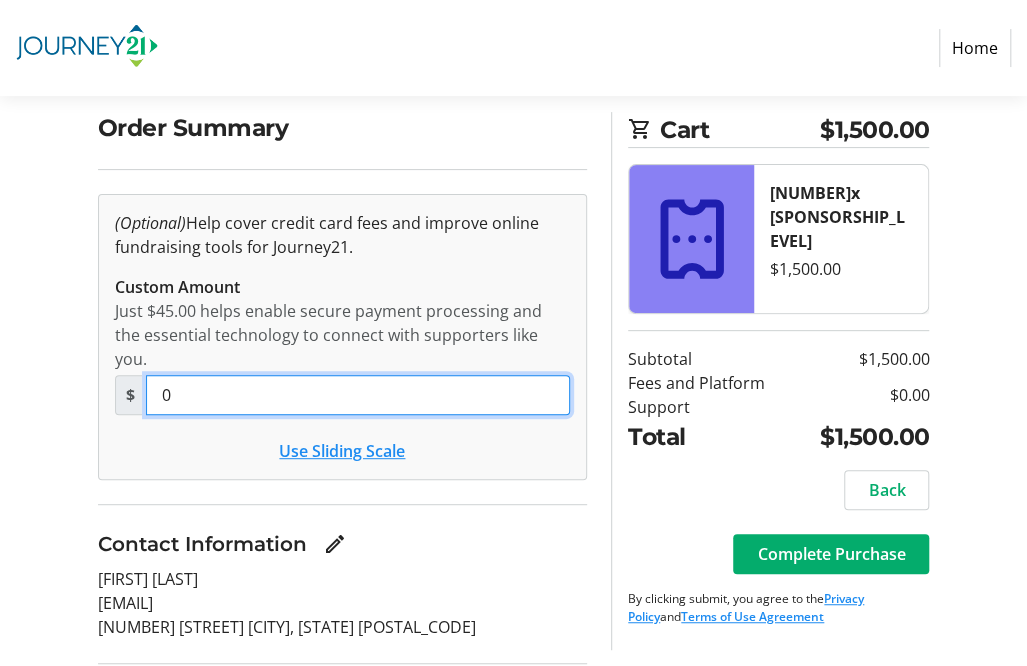 type on "0" 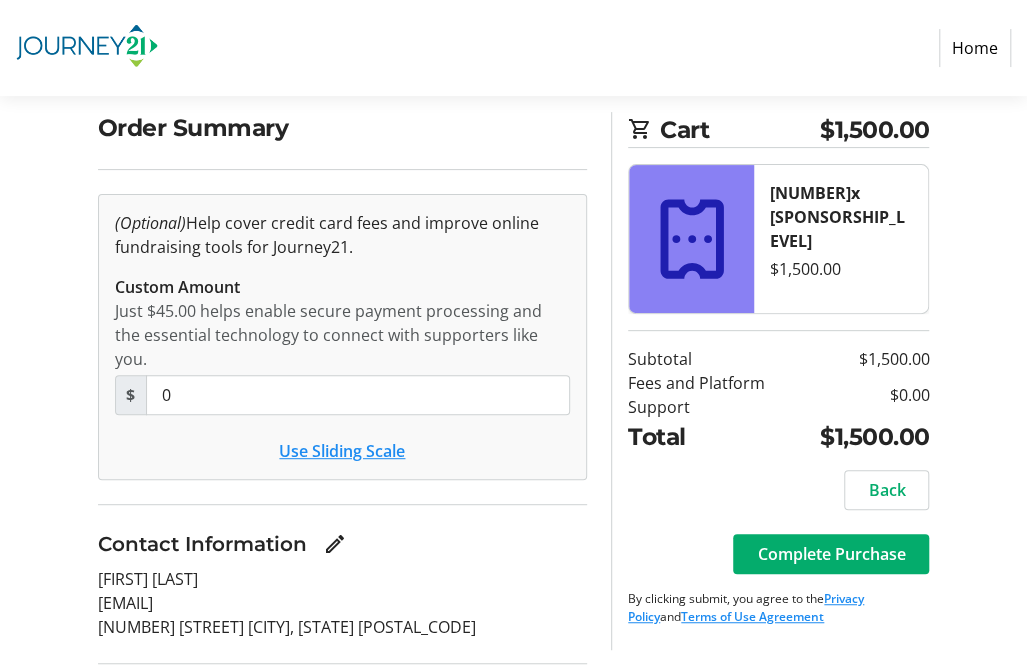 click on "Contact Information [FIRST] [LAST] [EMAIL] [NUMBER] [STREET]
[CITY], [STATE]
[POSTAL_CODE] Payment Method Visa ending in [NUMBER] exp. [DATE] Save my info for faster checkouts" 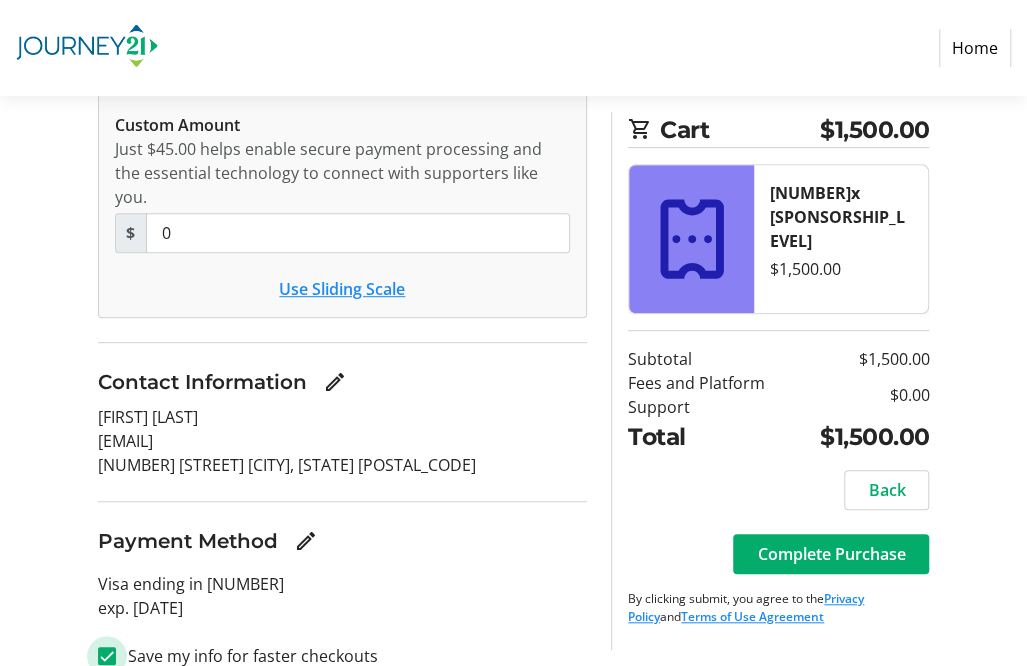 click on "Save my info for faster checkouts" at bounding box center [107, 656] 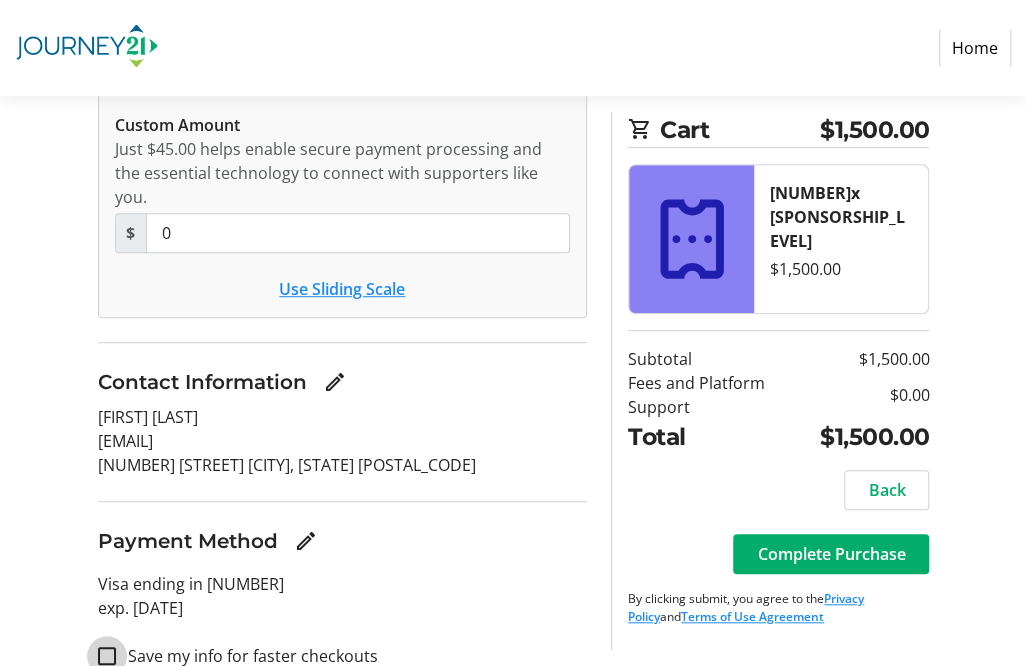 checkbox on "false" 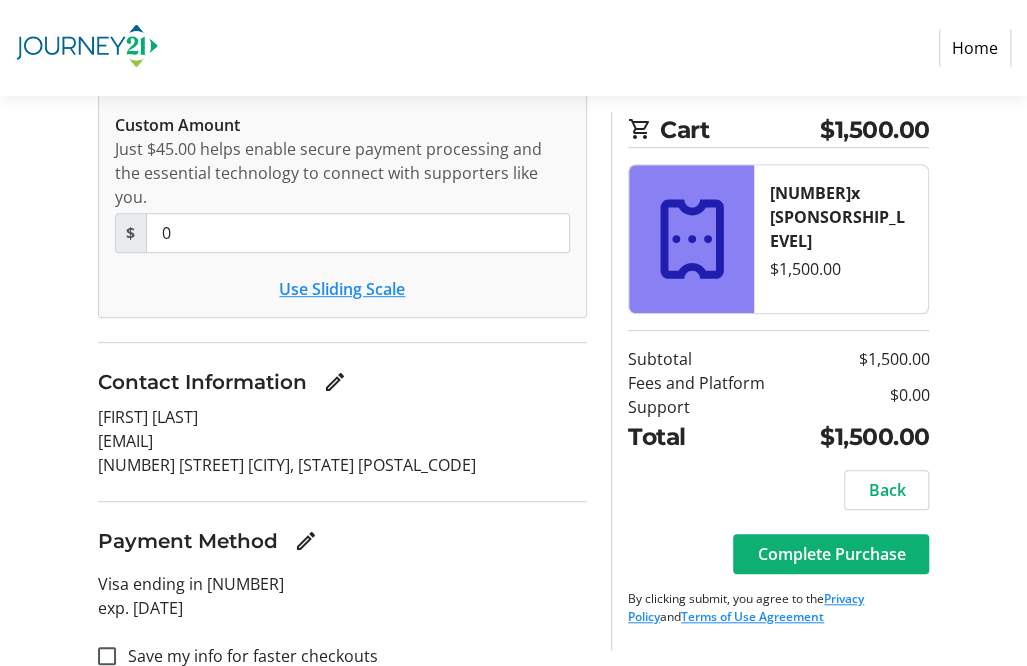 click on "Complete Purchase" 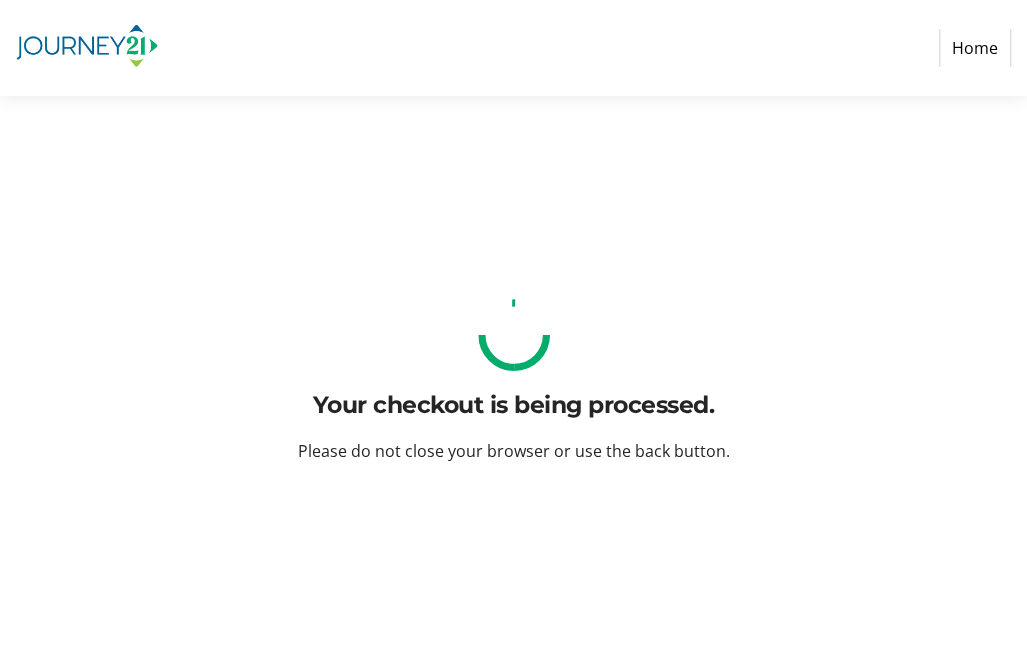 scroll, scrollTop: 0, scrollLeft: 0, axis: both 